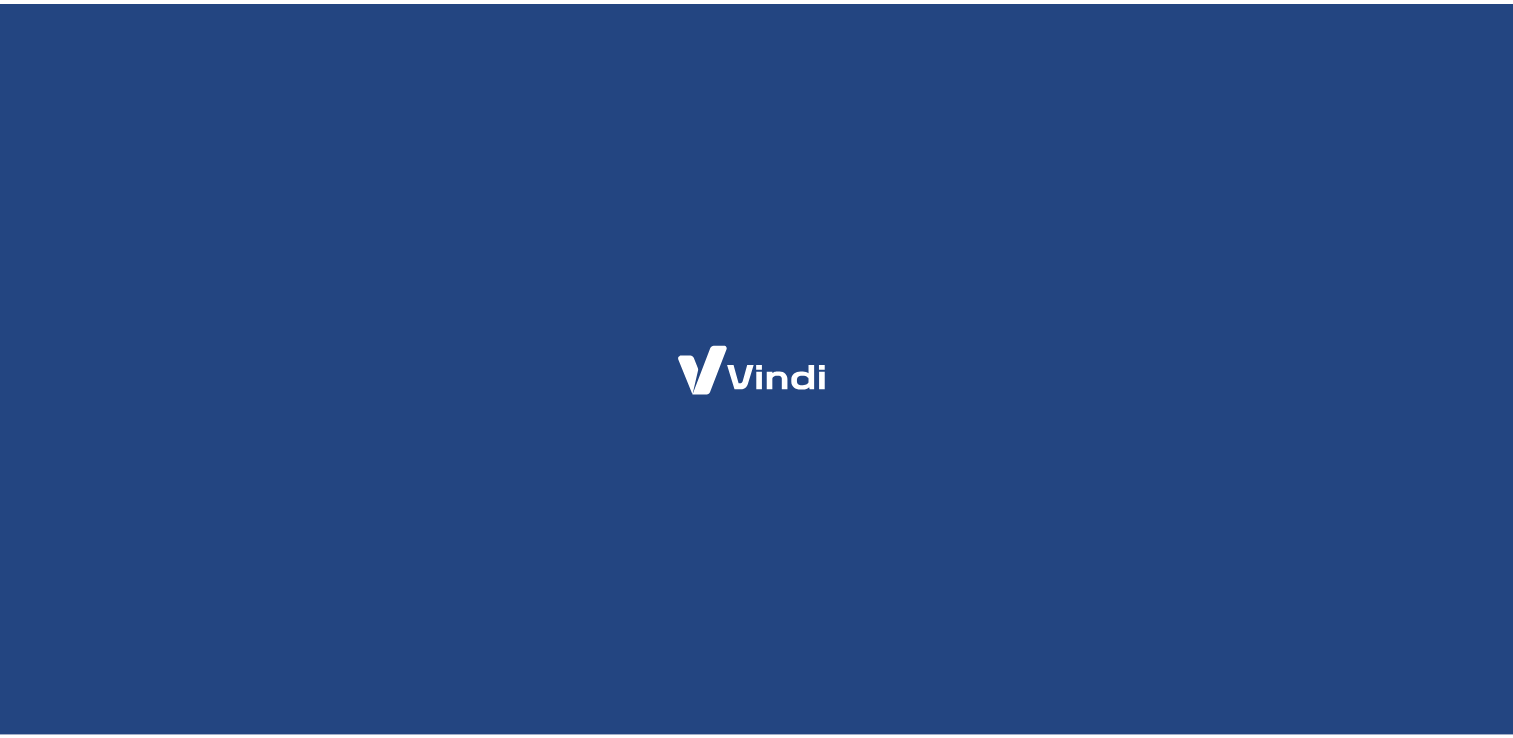 scroll, scrollTop: 0, scrollLeft: 0, axis: both 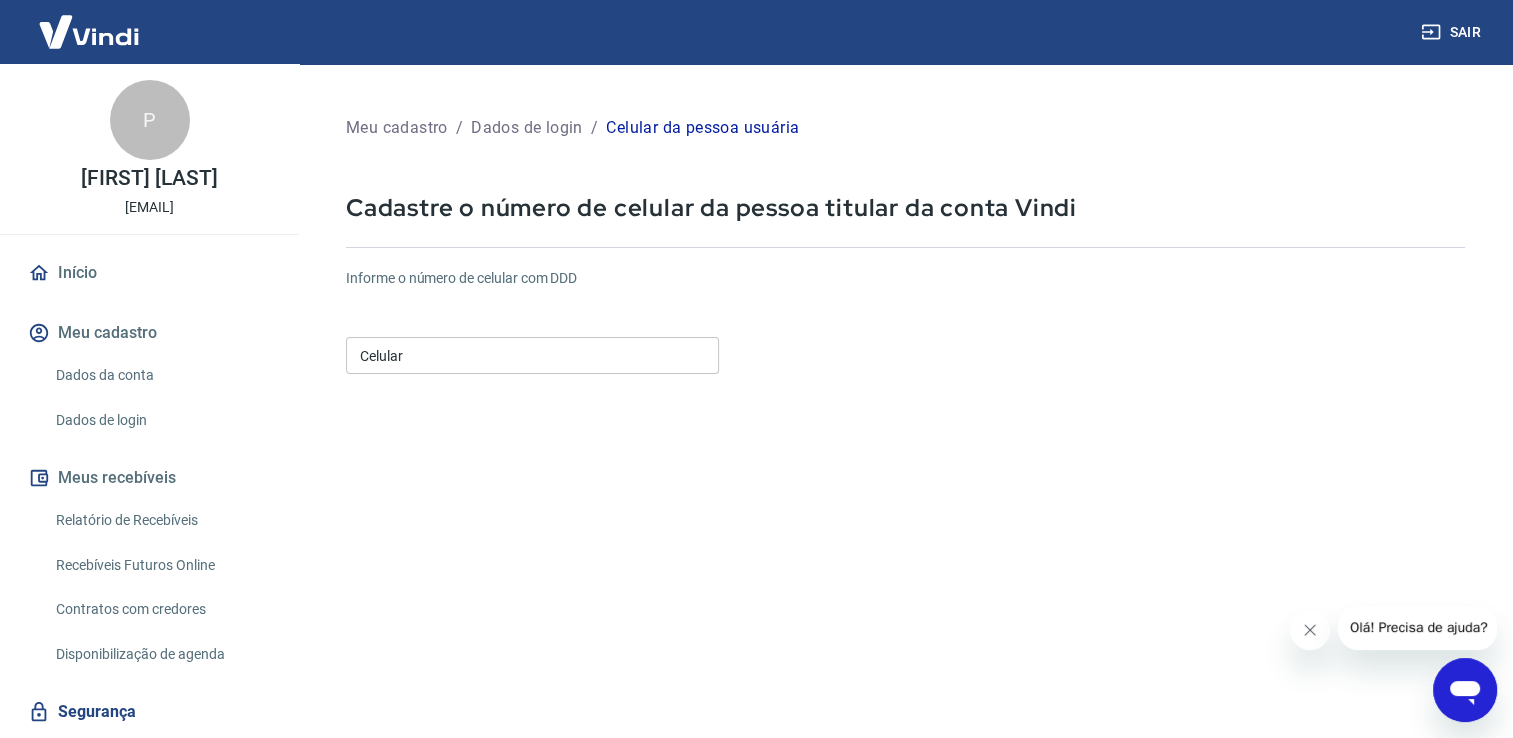 click on "Celular" at bounding box center [532, 355] 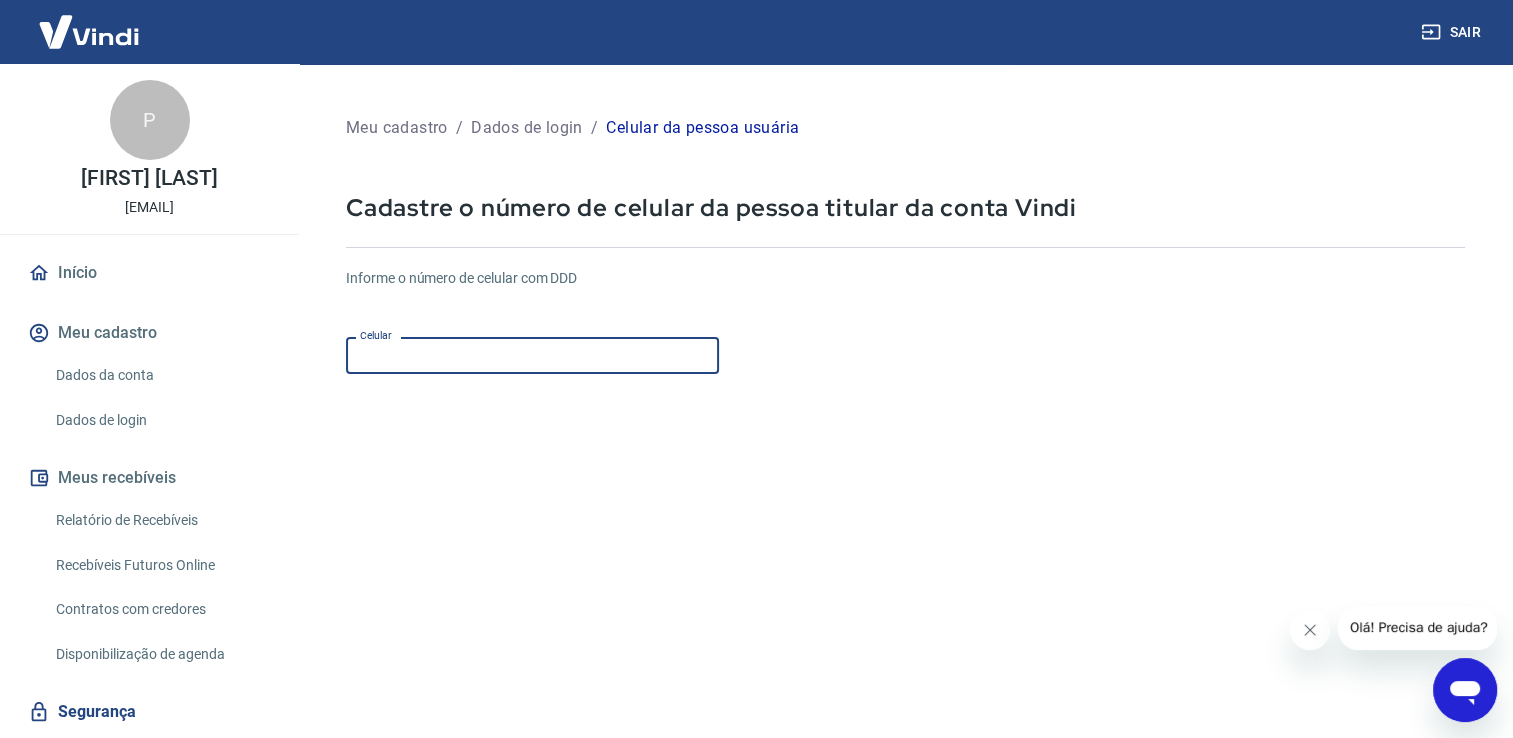 type on "[PHONE]" 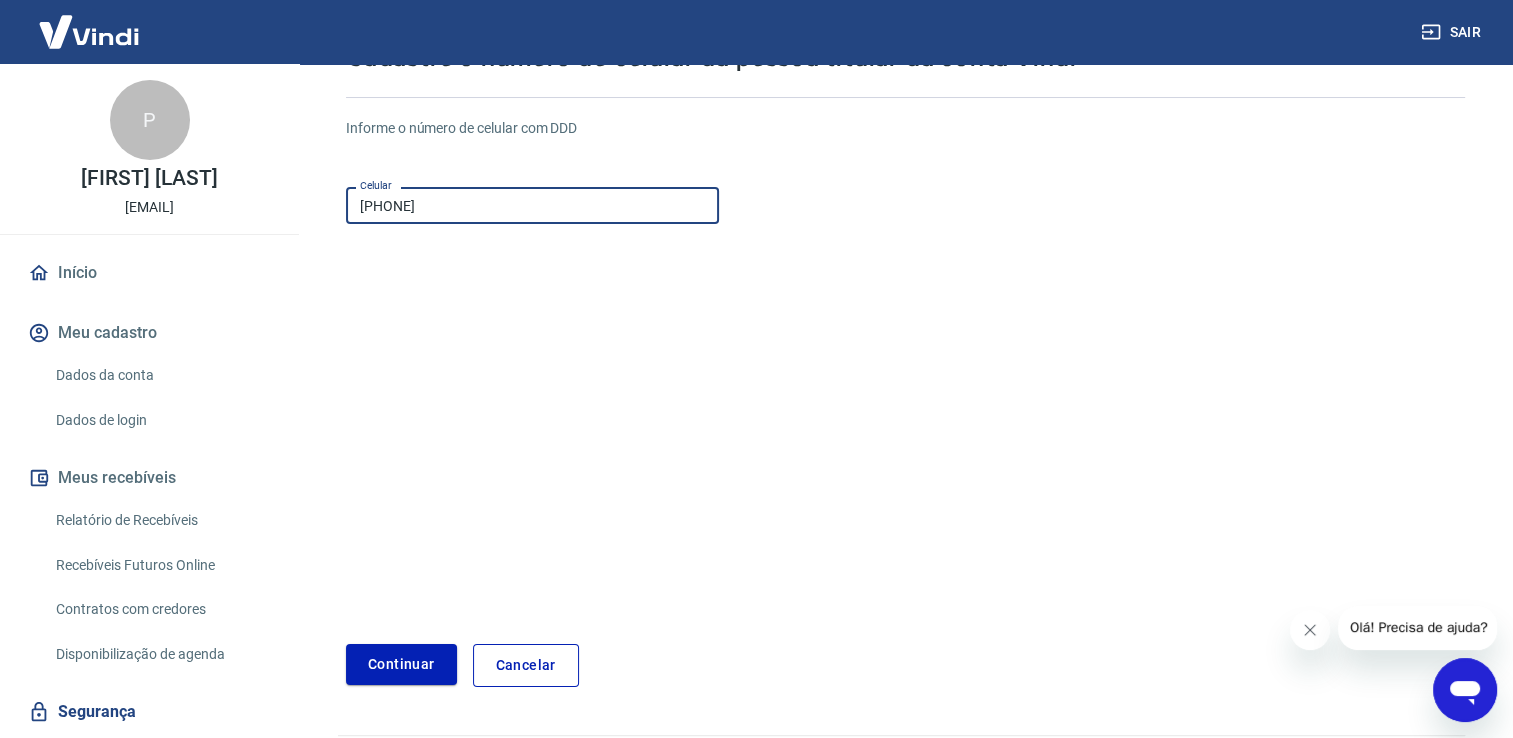 scroll, scrollTop: 208, scrollLeft: 0, axis: vertical 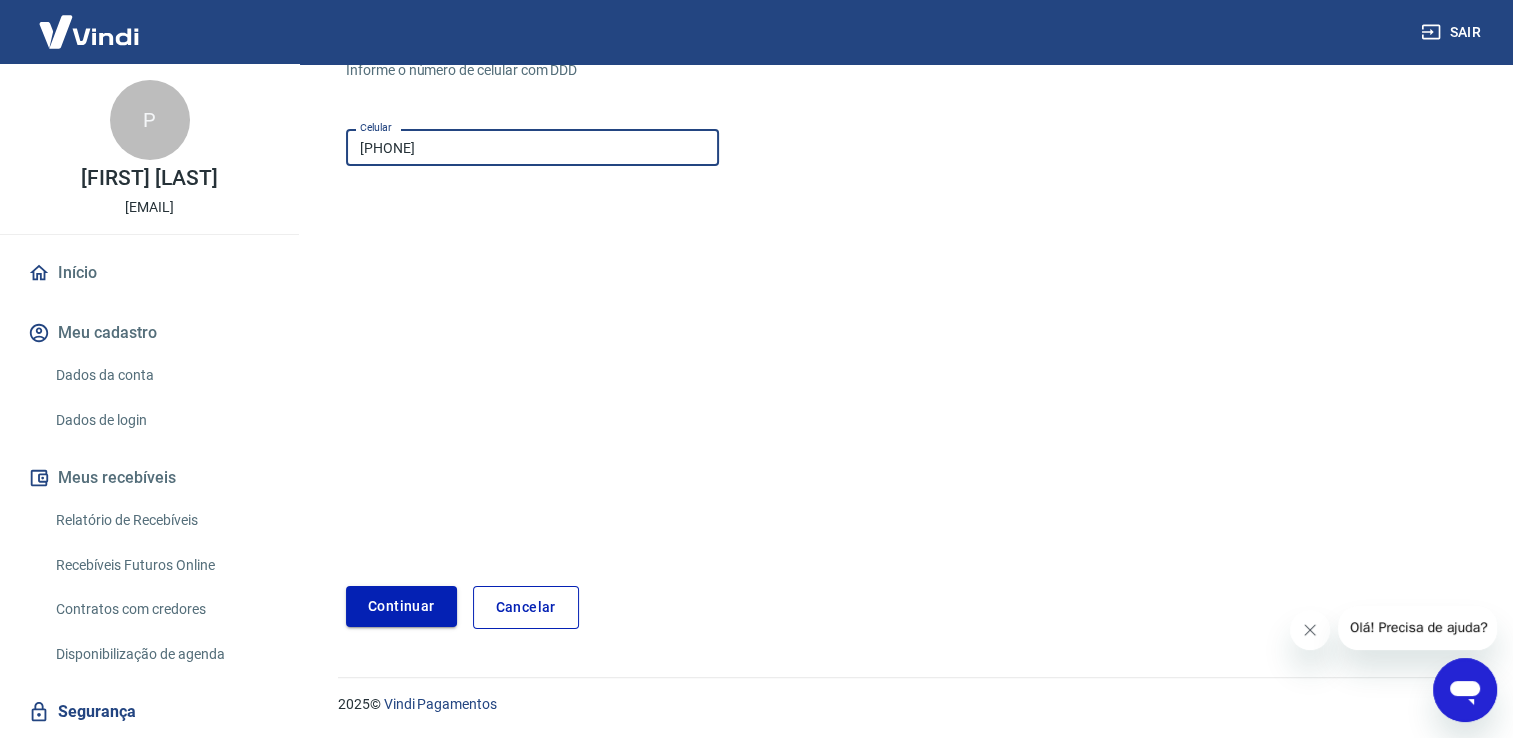 click on "Continuar" at bounding box center (401, 606) 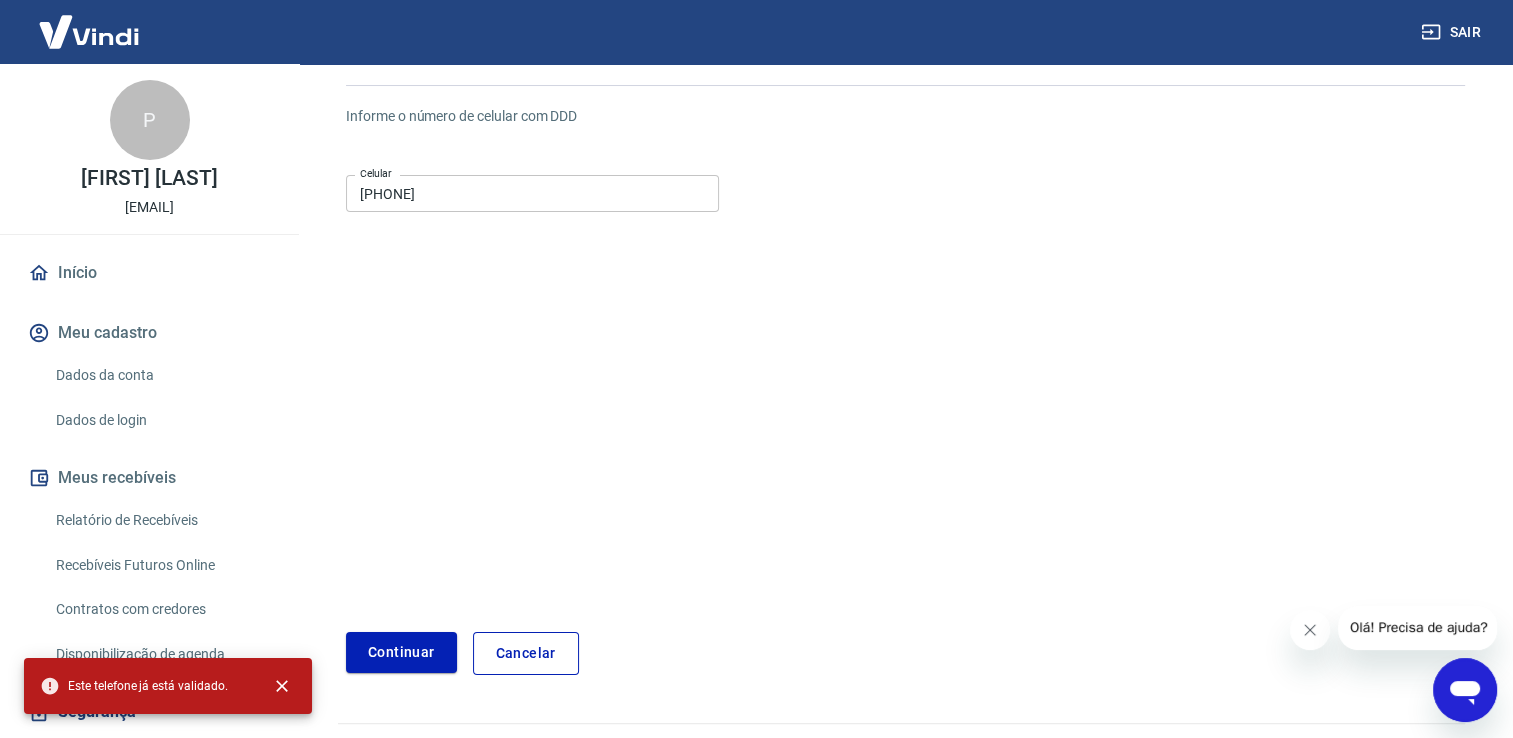 scroll, scrollTop: 144, scrollLeft: 0, axis: vertical 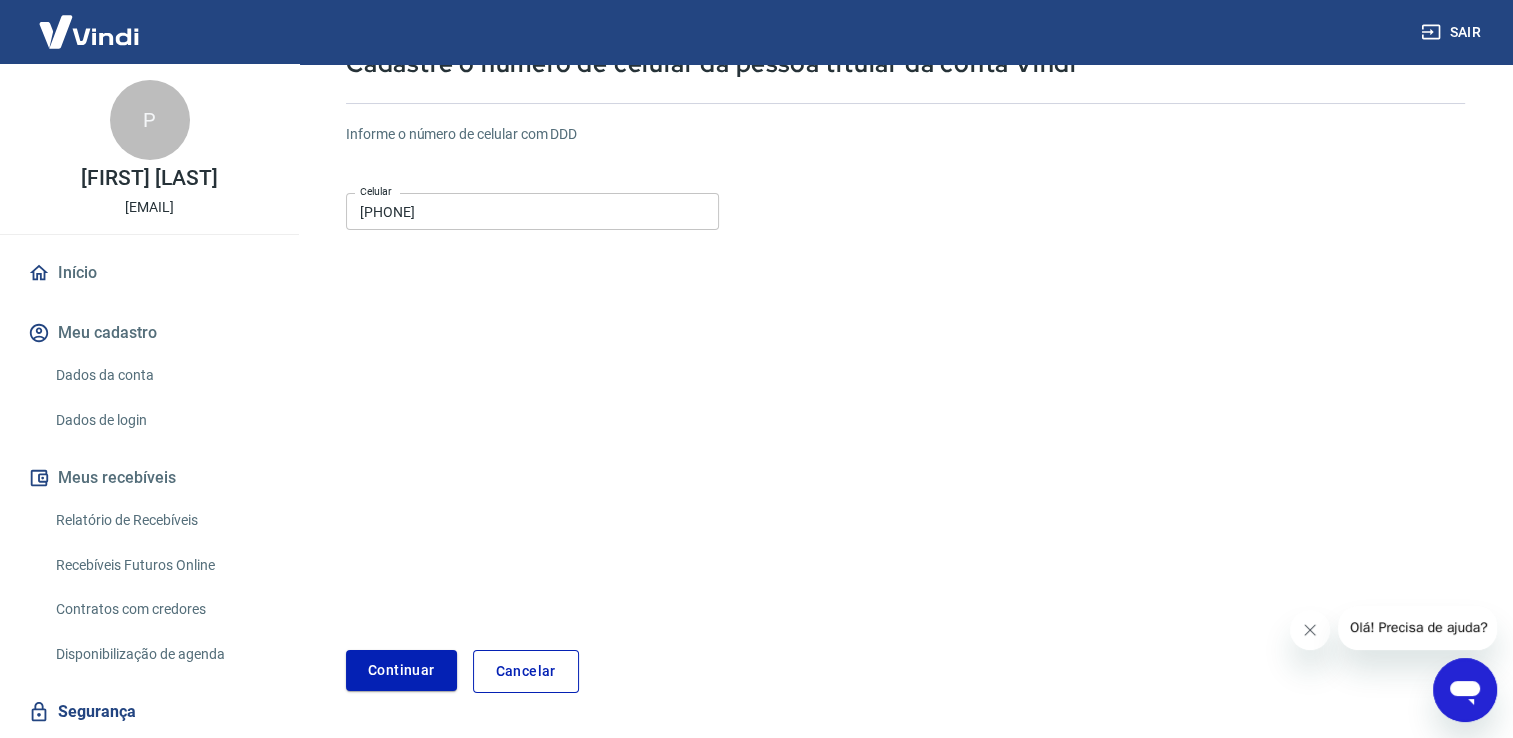 click on "Cancelar" at bounding box center (526, 671) 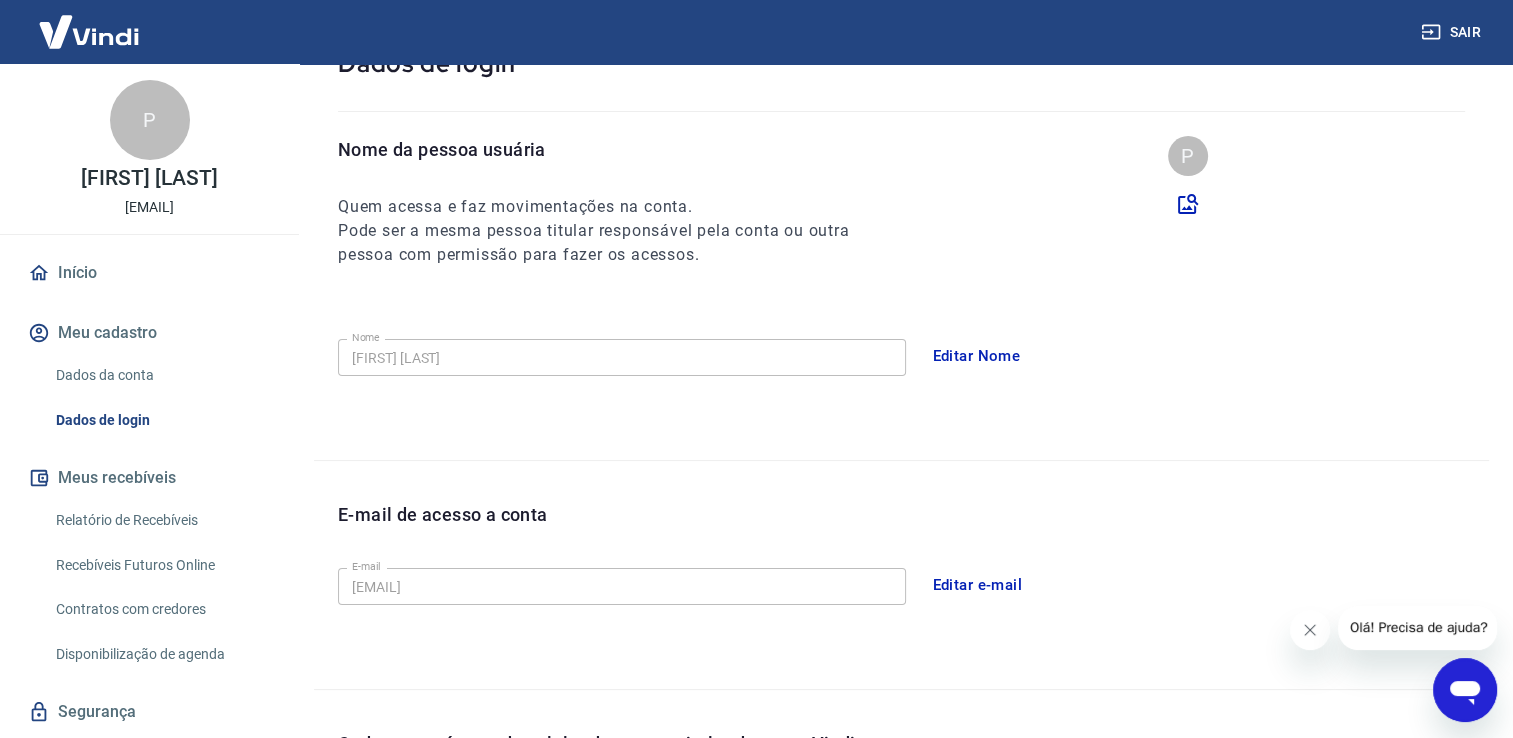 scroll, scrollTop: 477, scrollLeft: 0, axis: vertical 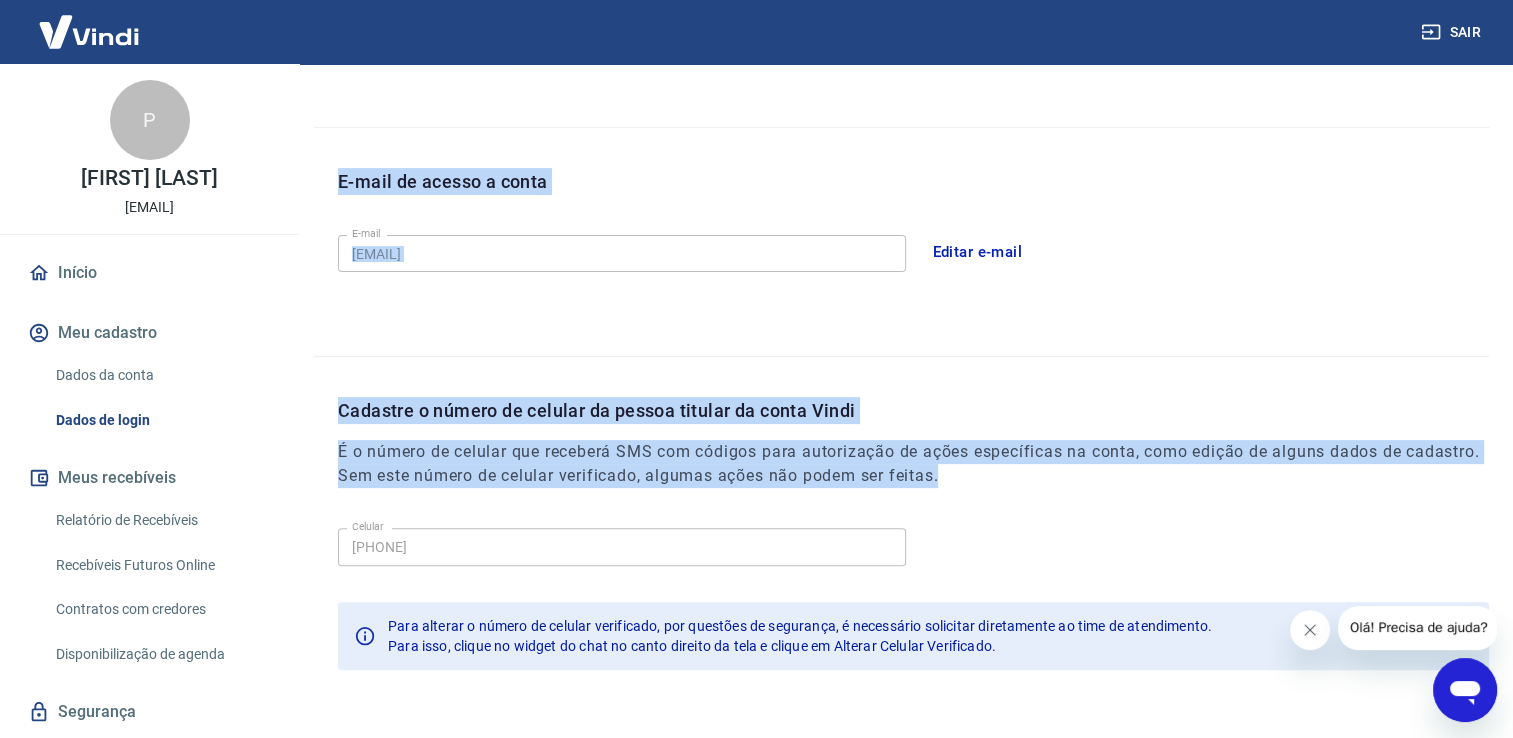 drag, startPoint x: 1509, startPoint y: 318, endPoint x: 1527, endPoint y: 478, distance: 161.00932 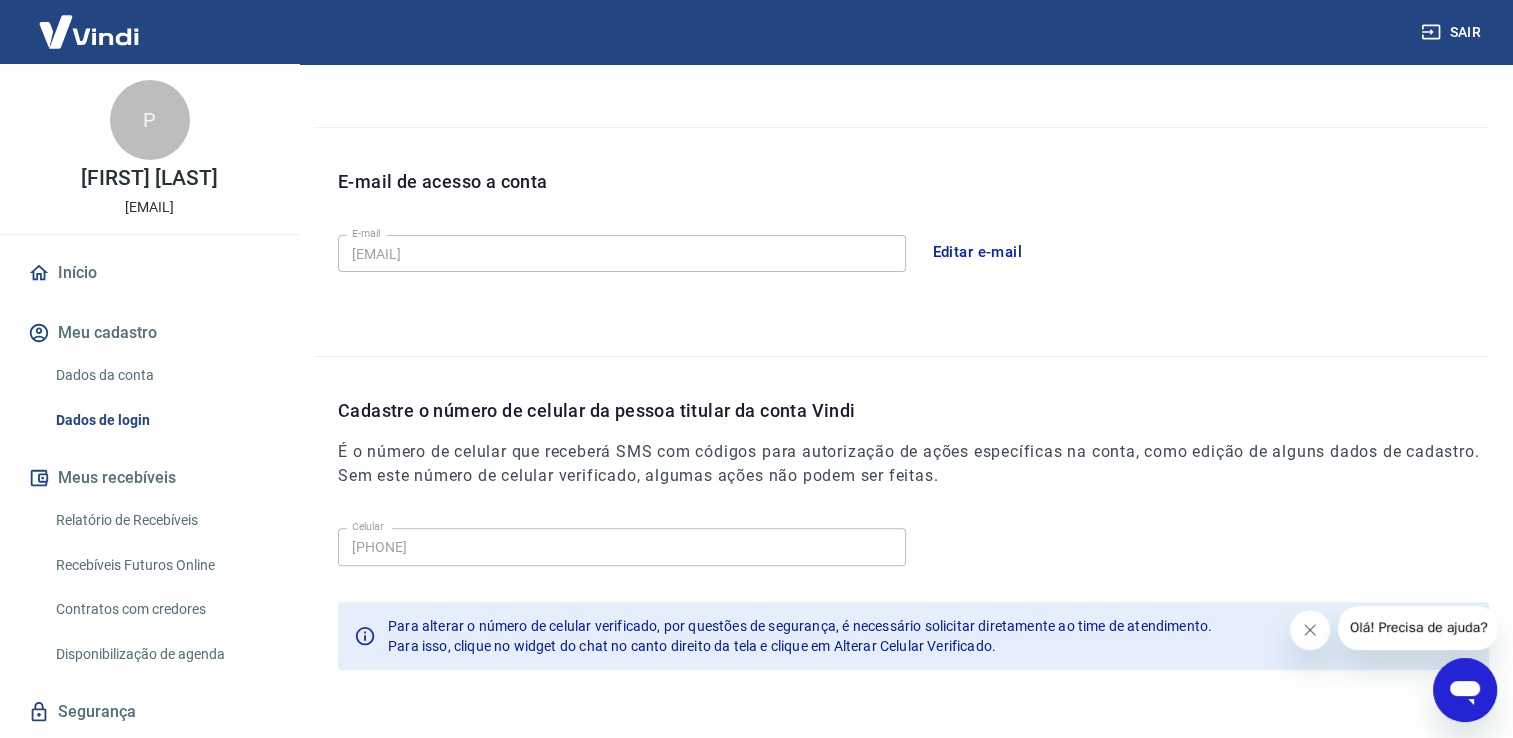drag, startPoint x: 1527, startPoint y: 478, endPoint x: 1389, endPoint y: 193, distance: 316.6528 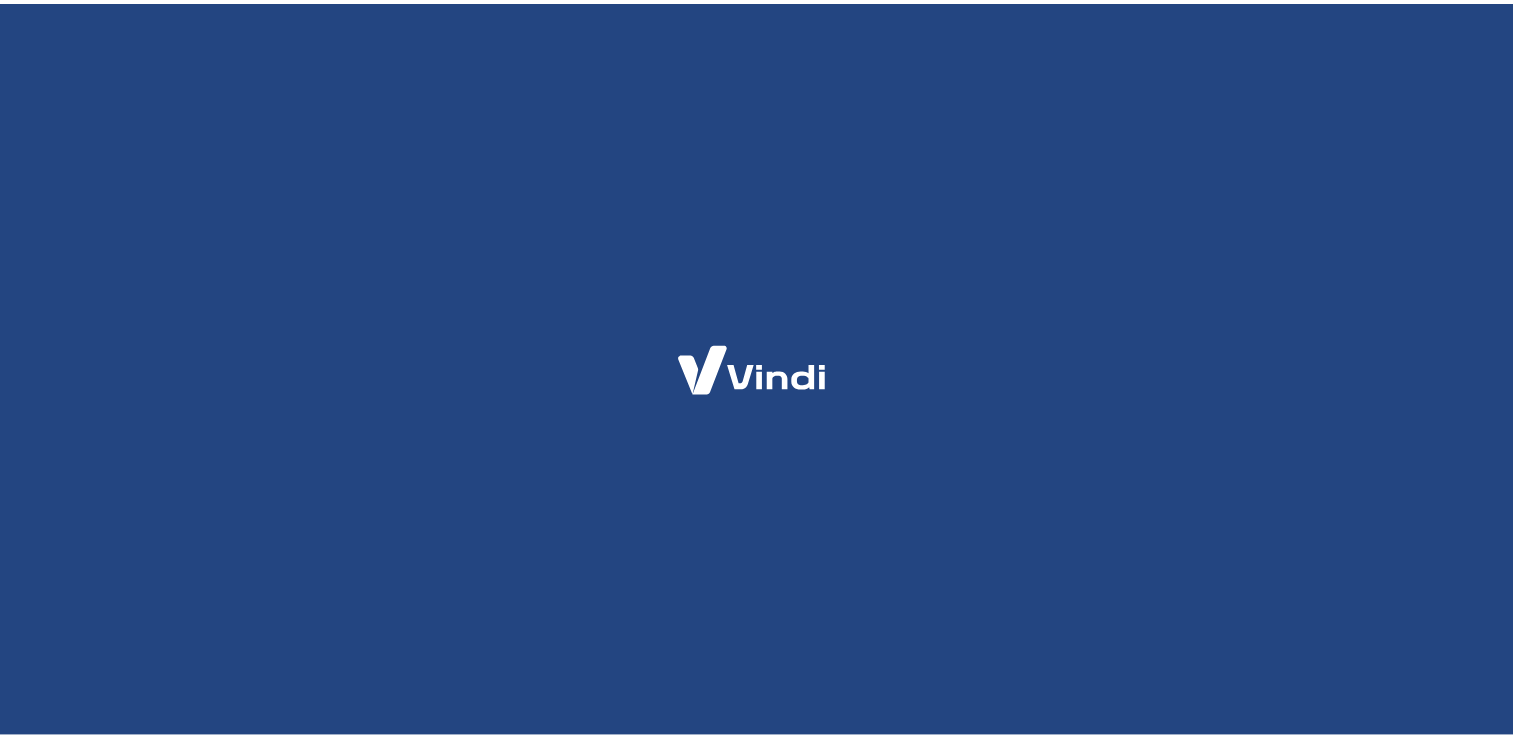 scroll, scrollTop: 0, scrollLeft: 0, axis: both 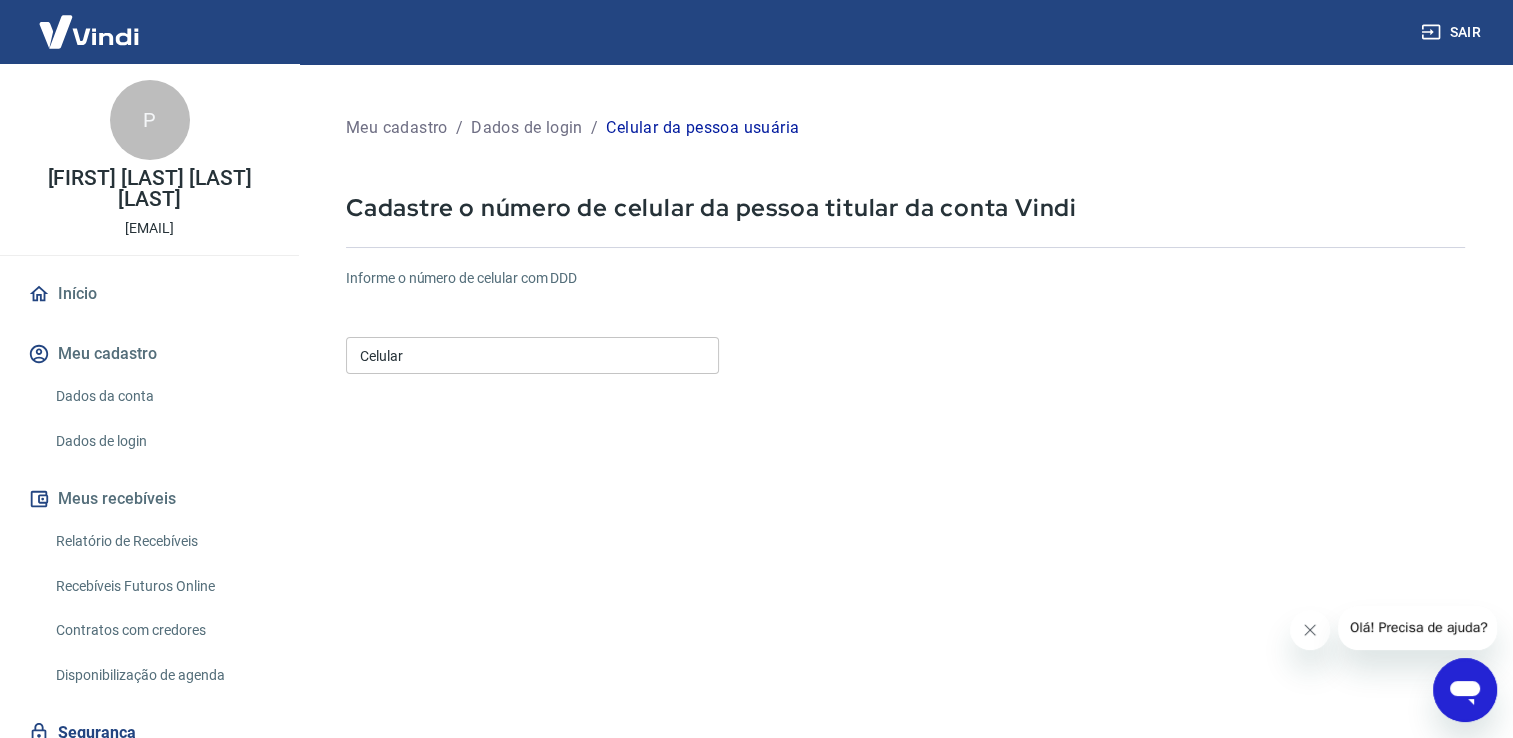 click on "Celular" at bounding box center [532, 355] 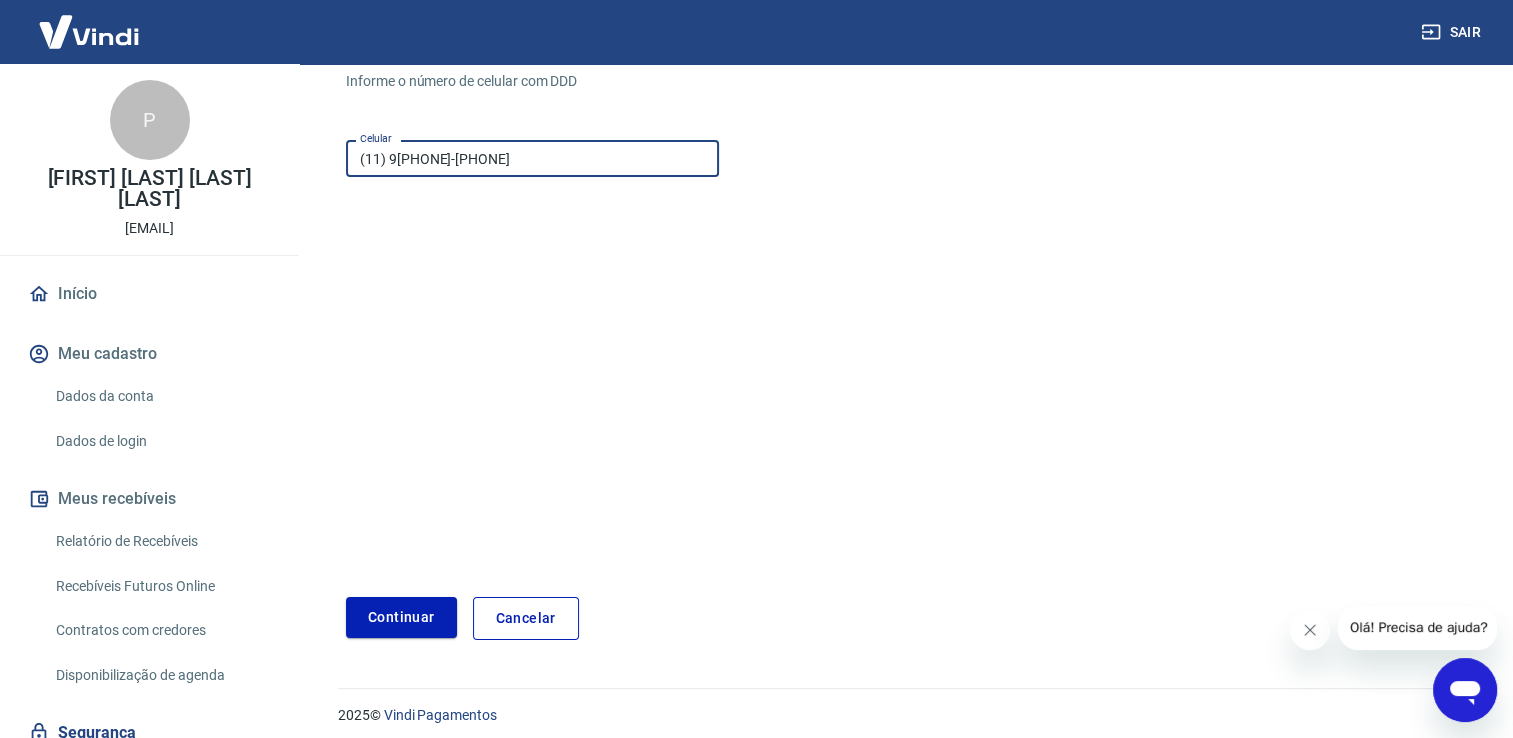 scroll, scrollTop: 208, scrollLeft: 0, axis: vertical 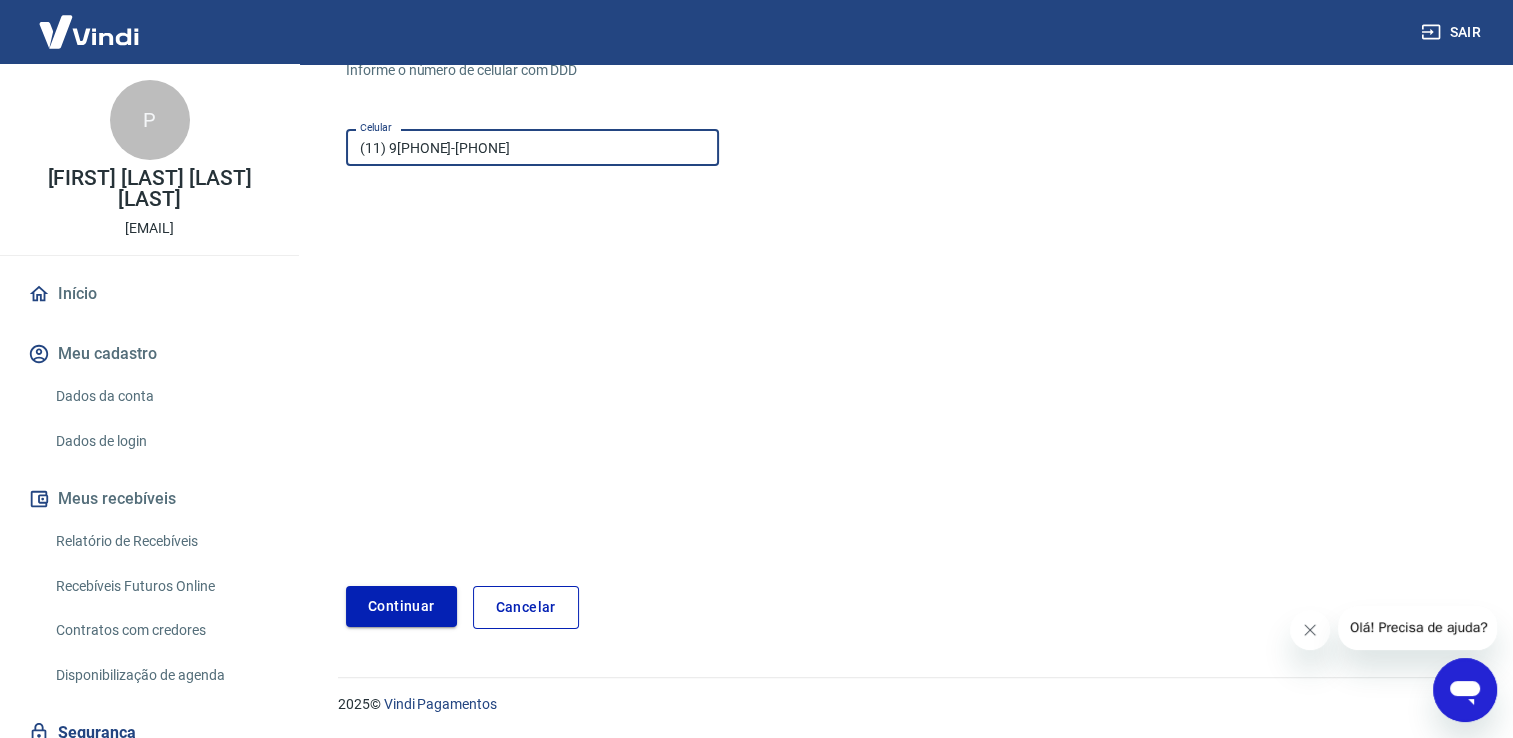 type on "(11) 98482-3959" 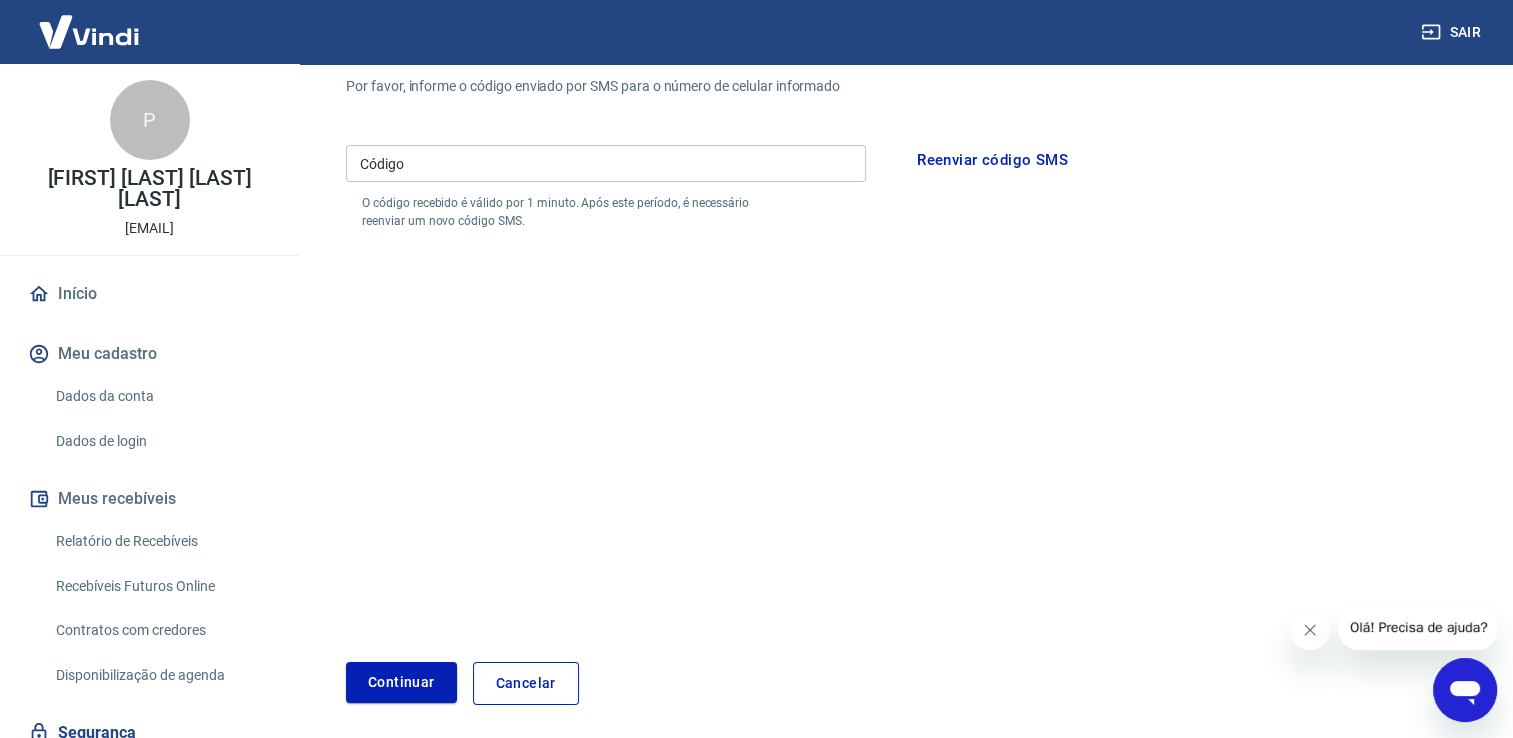 click on "Código" at bounding box center [606, 163] 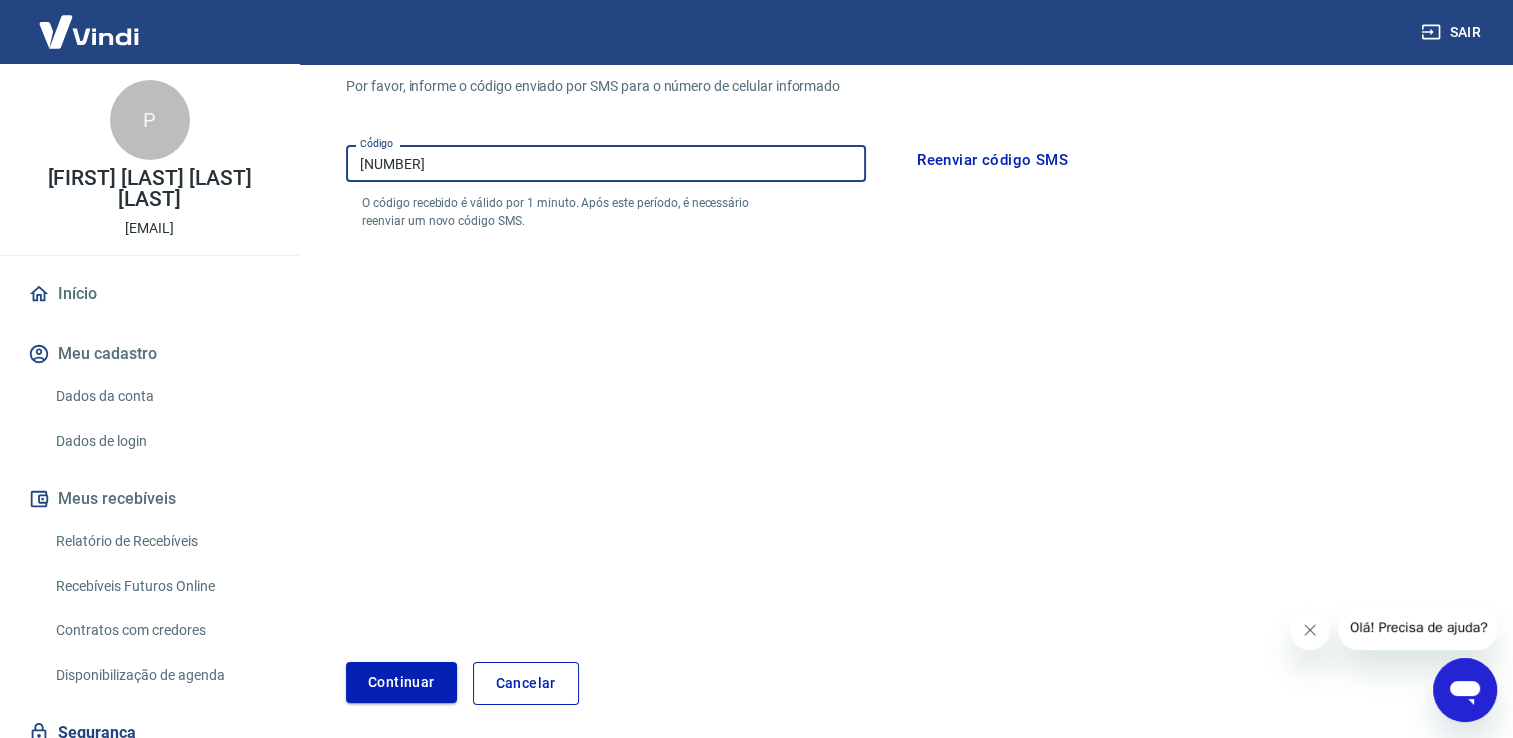 type on "374475" 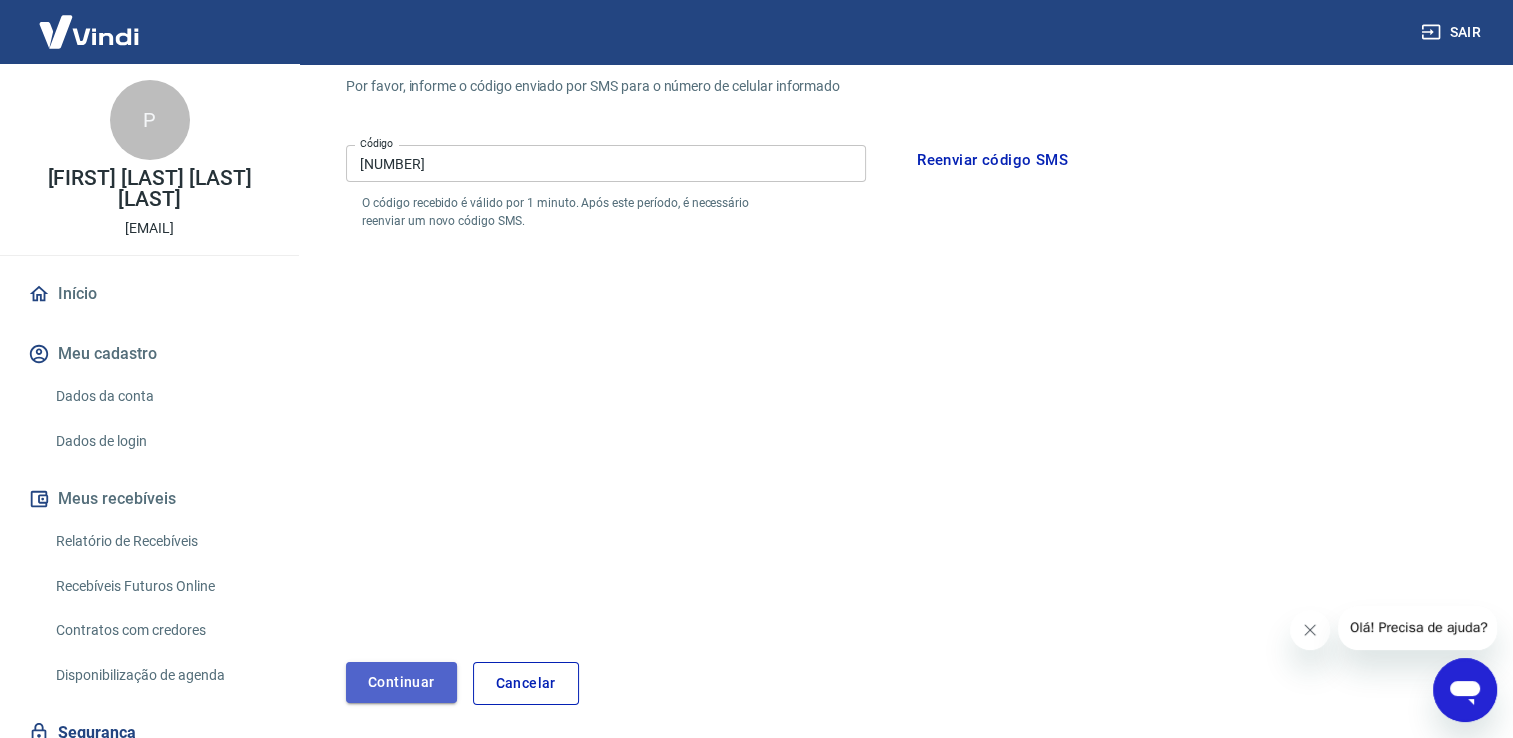 click on "Continuar" at bounding box center (401, 682) 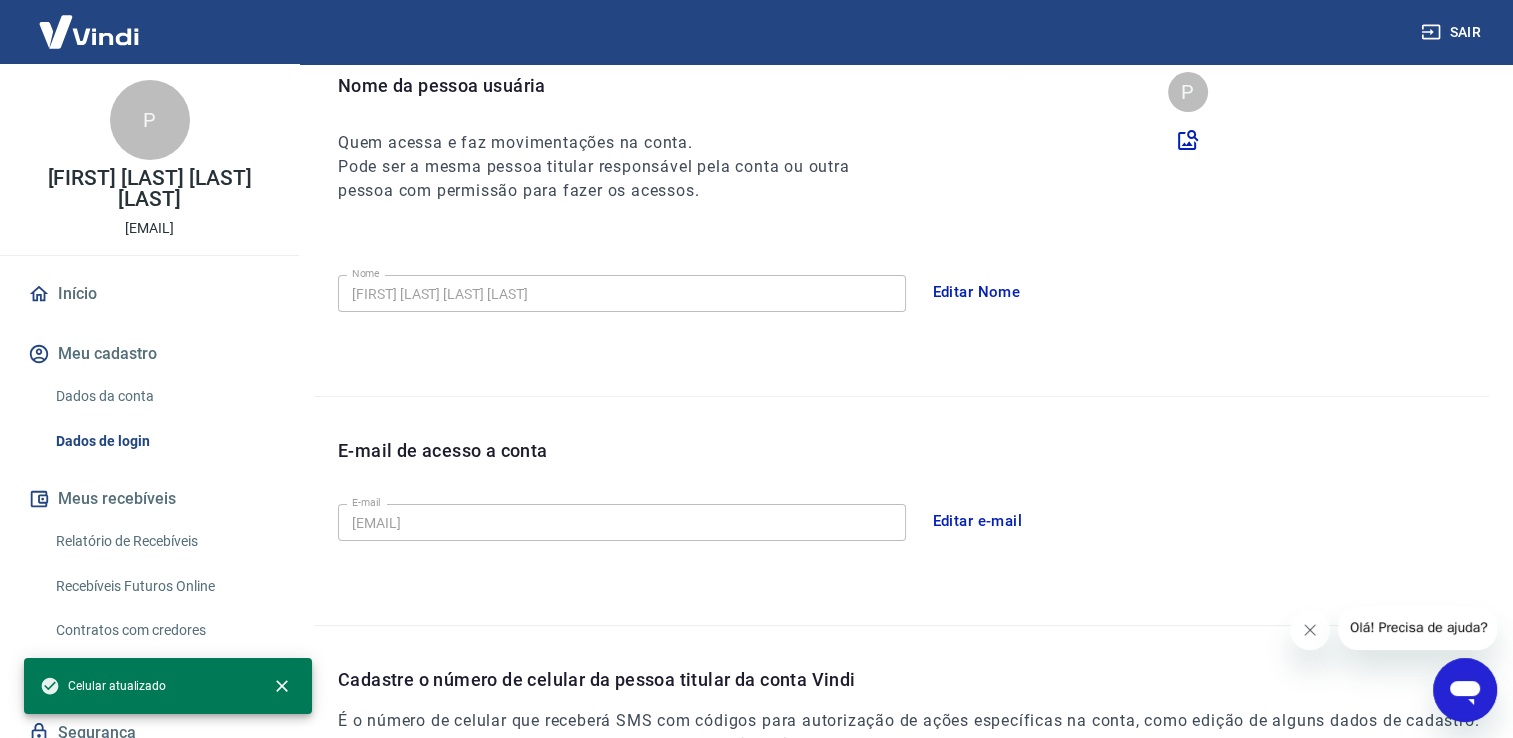 scroll, scrollTop: 464, scrollLeft: 0, axis: vertical 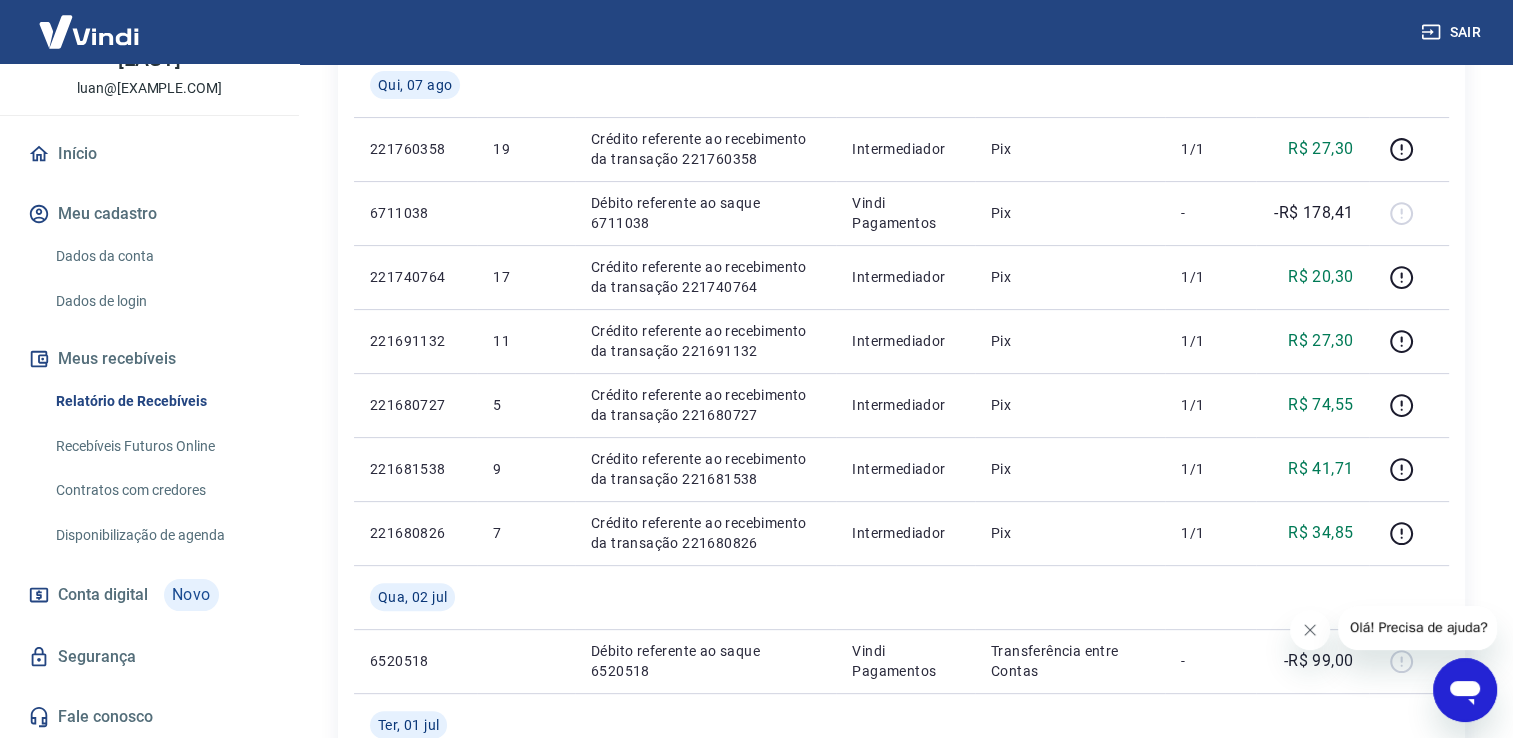 click on "Conta digital" at bounding box center (103, 595) 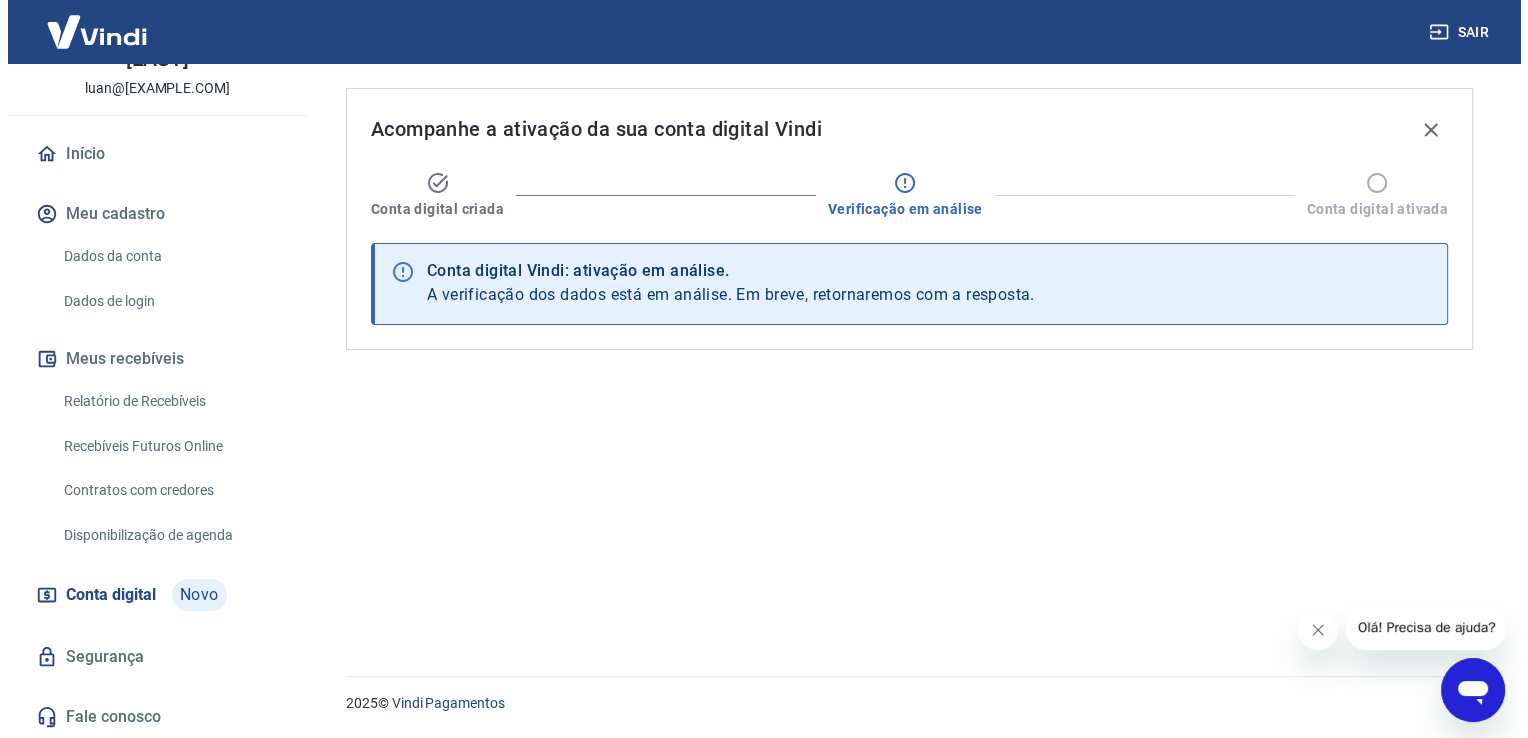 scroll, scrollTop: 0, scrollLeft: 0, axis: both 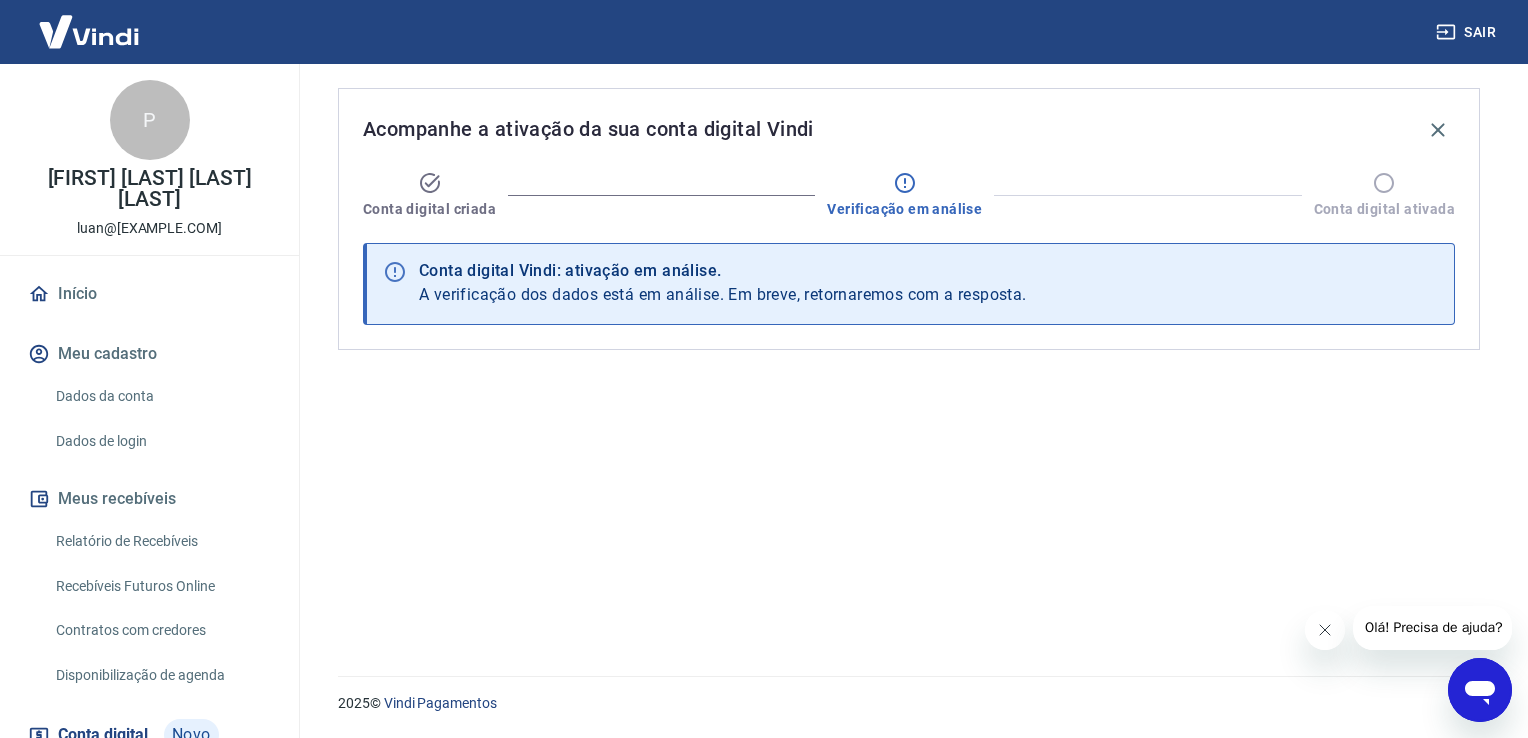 click on "Início" at bounding box center [149, 294] 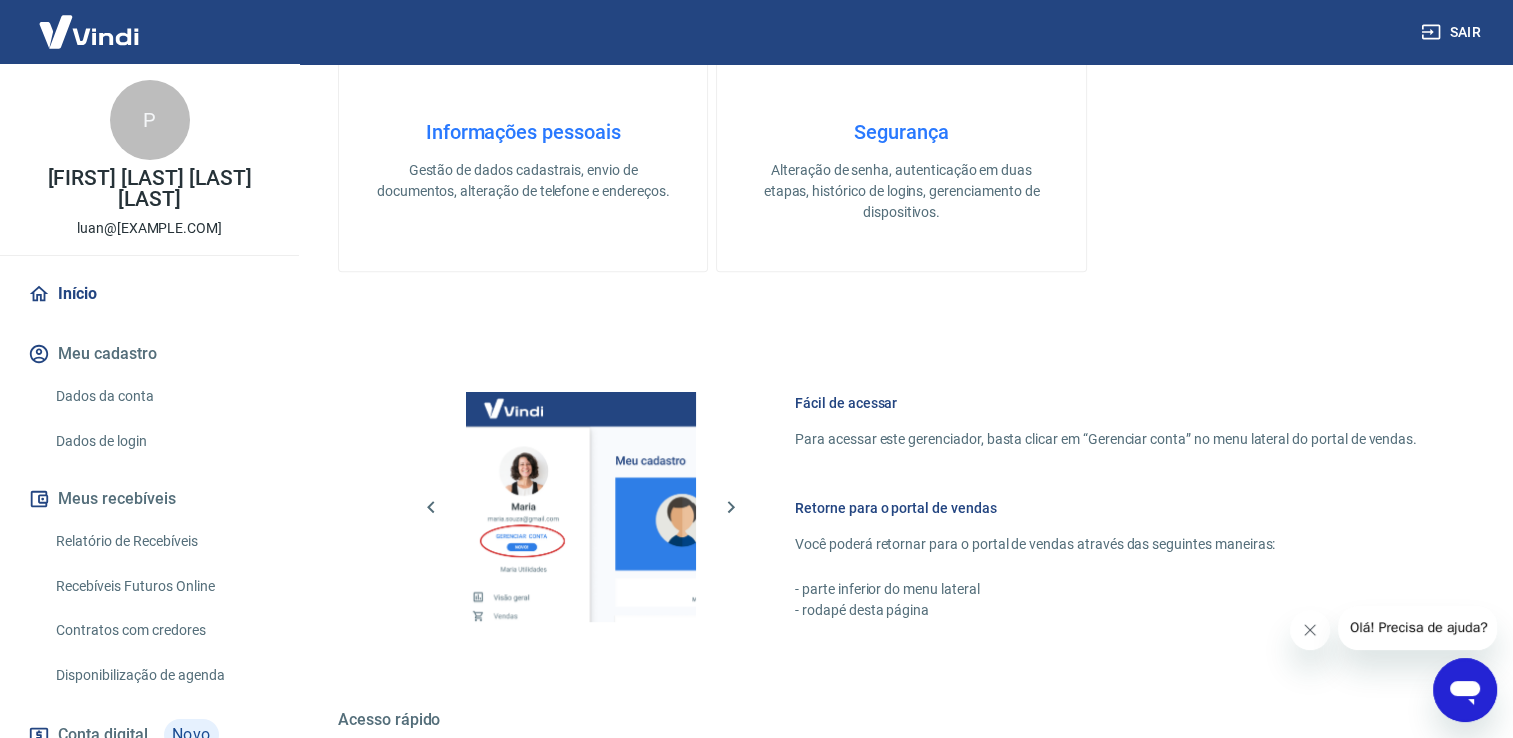 scroll, scrollTop: 1048, scrollLeft: 0, axis: vertical 